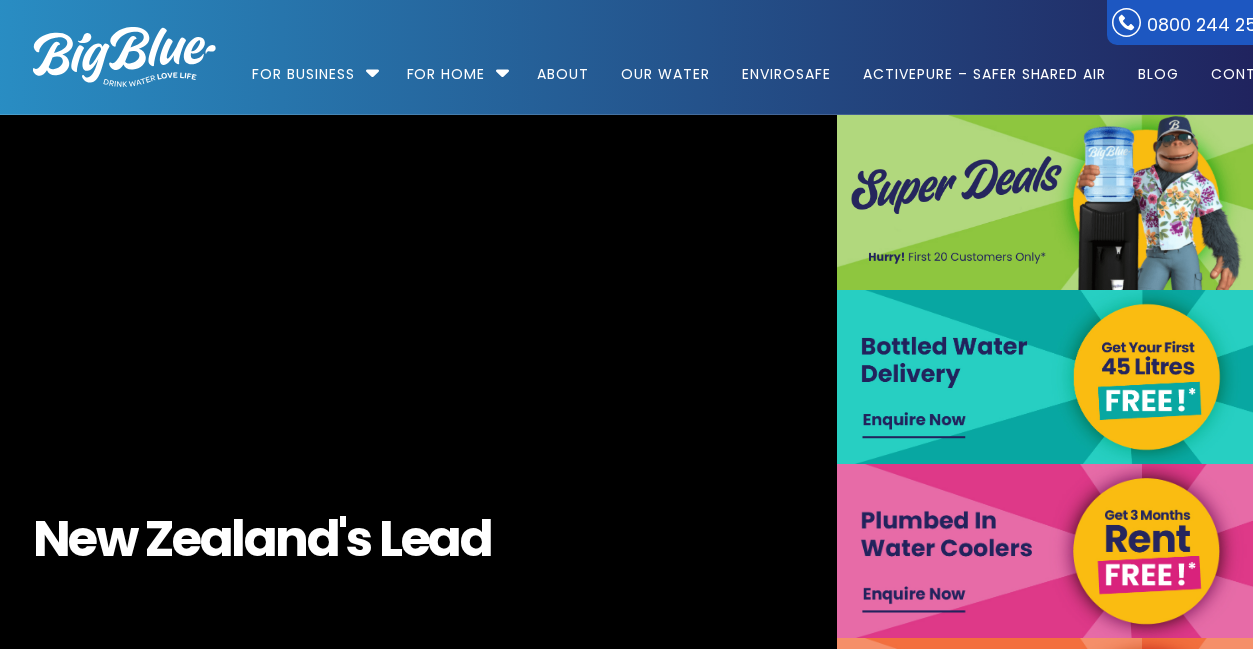 scroll, scrollTop: 0, scrollLeft: 0, axis: both 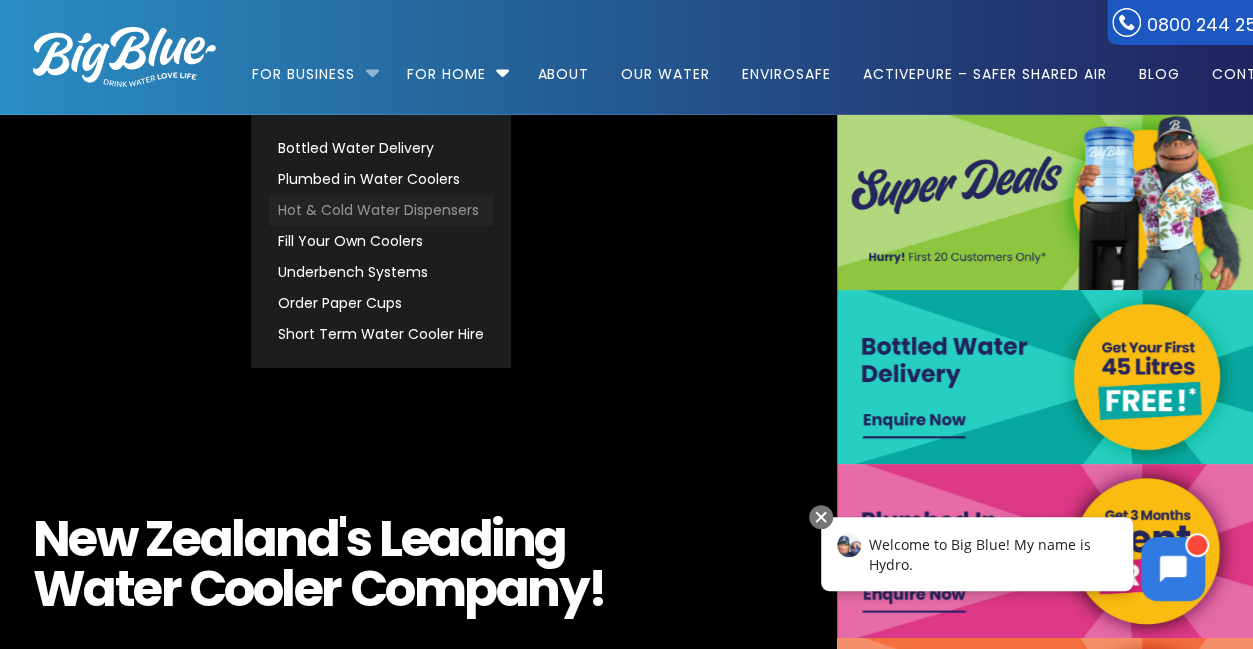 click on "Hot & Cold Water Dispensers" at bounding box center (381, 210) 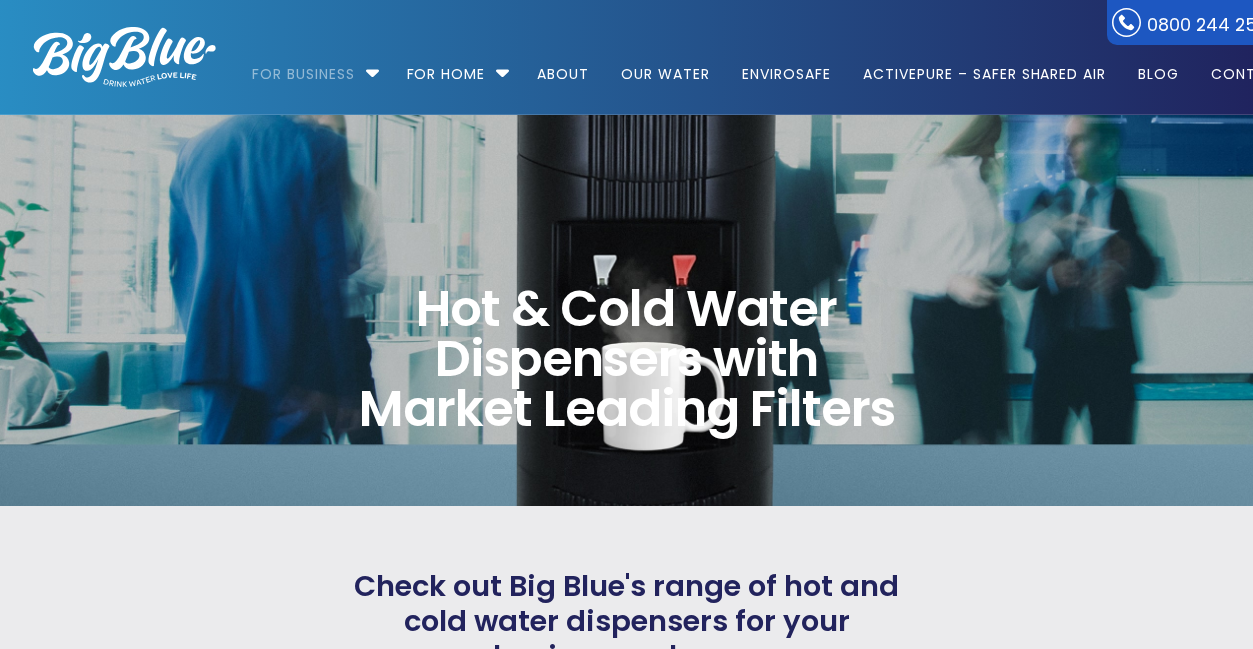 scroll, scrollTop: 0, scrollLeft: 0, axis: both 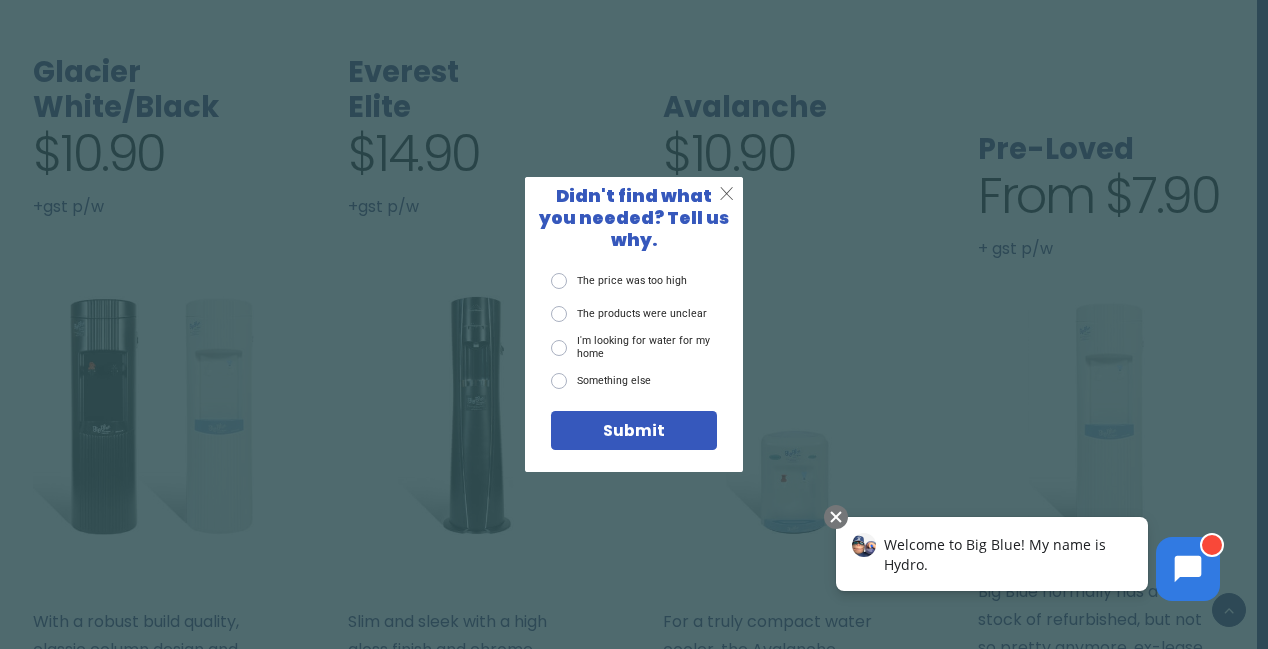 click on "X" at bounding box center [727, 193] 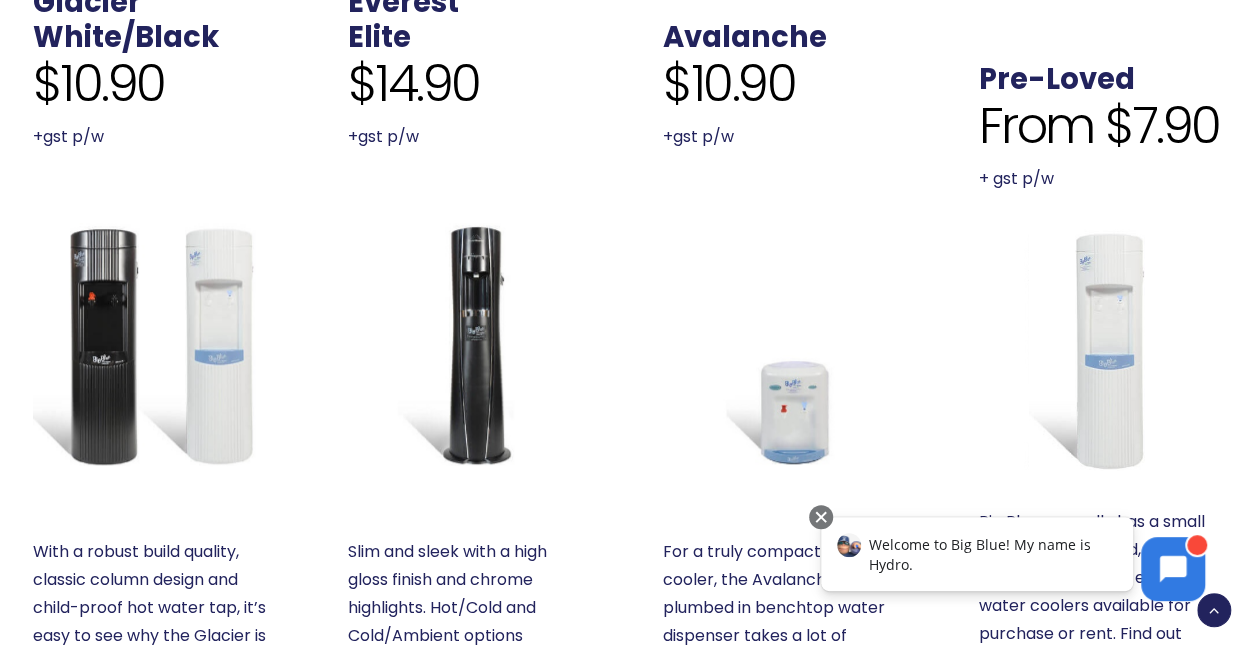scroll, scrollTop: 1000, scrollLeft: 0, axis: vertical 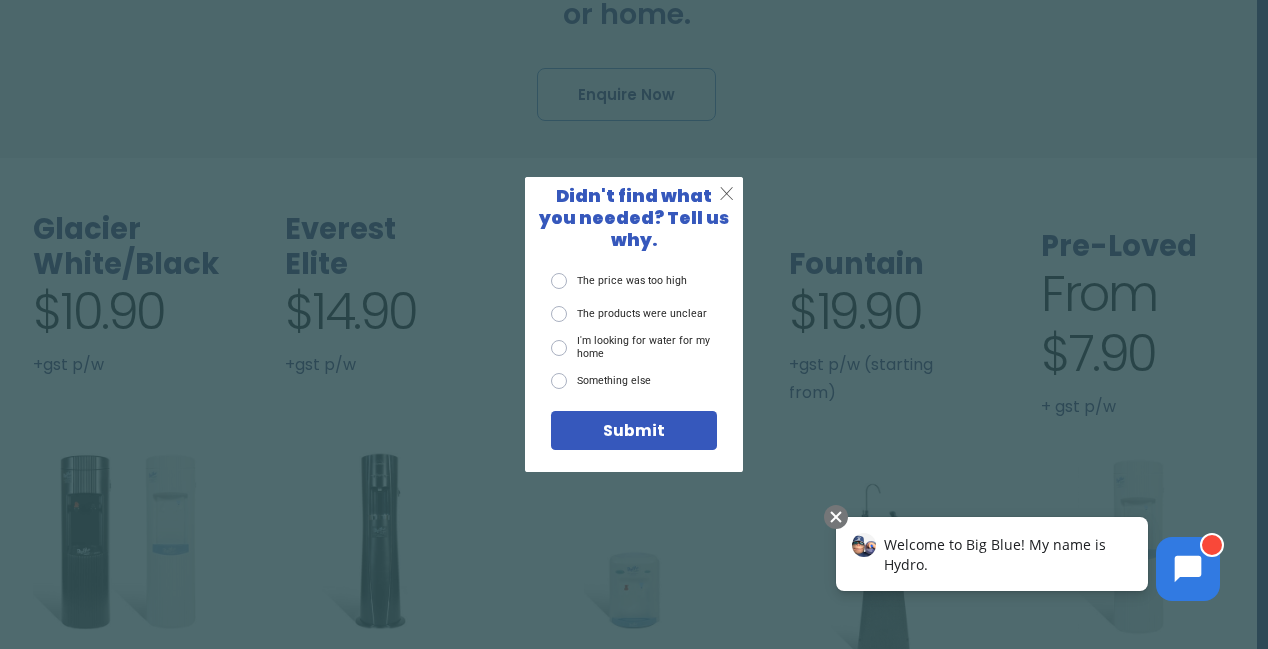 click on "X" at bounding box center (726, 194) 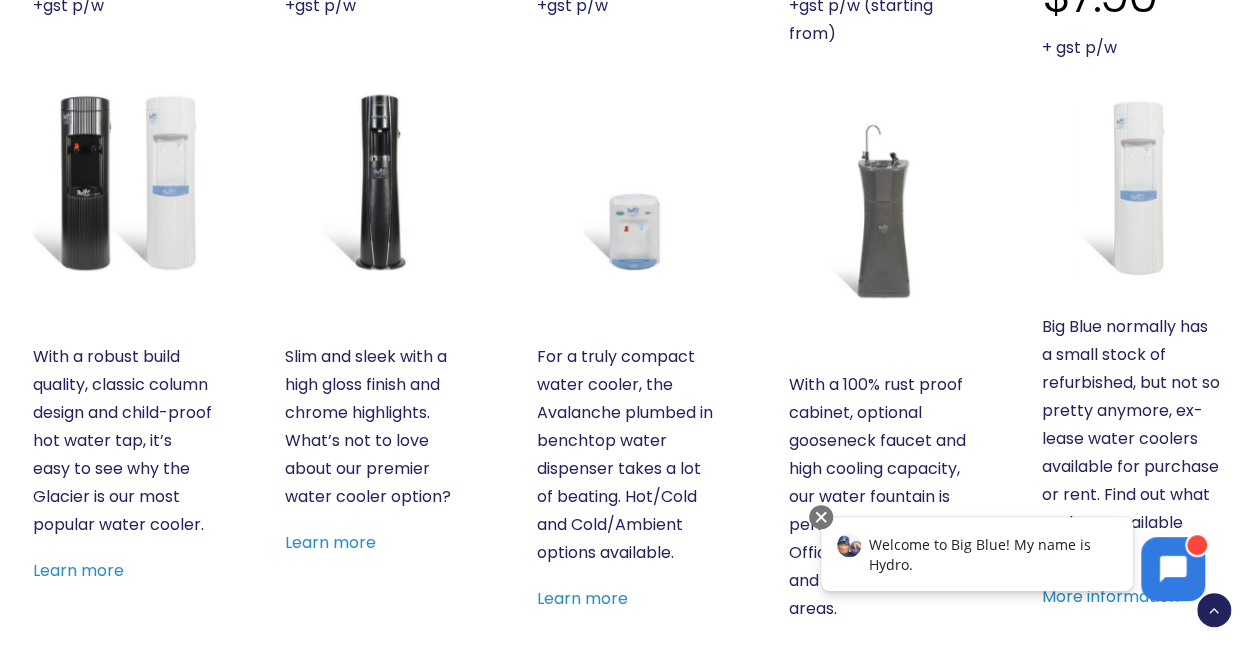 scroll, scrollTop: 900, scrollLeft: 0, axis: vertical 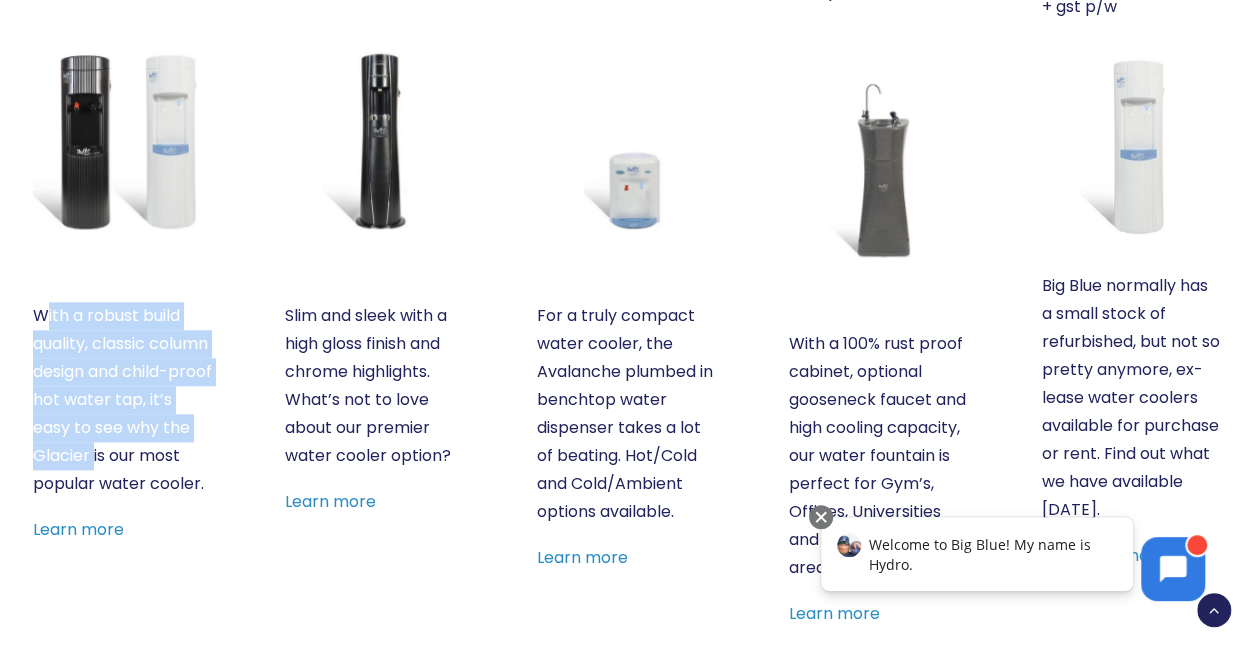 drag, startPoint x: 41, startPoint y: 311, endPoint x: 160, endPoint y: 454, distance: 186.03763 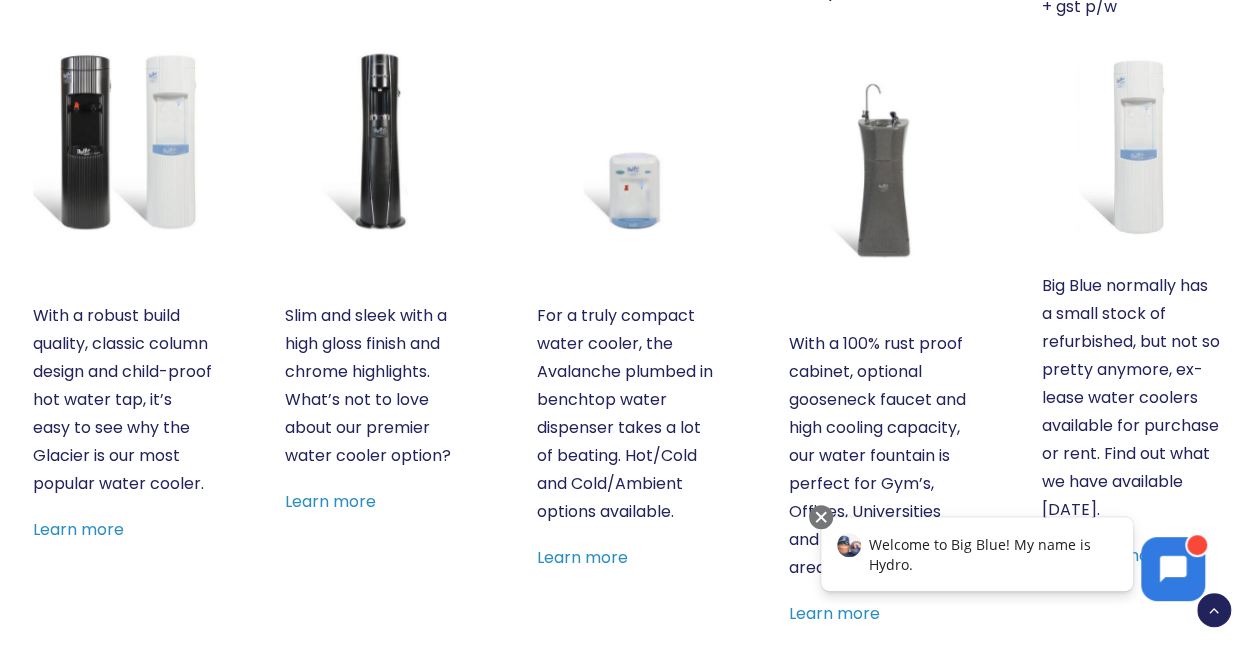 click at bounding box center [122, 140] 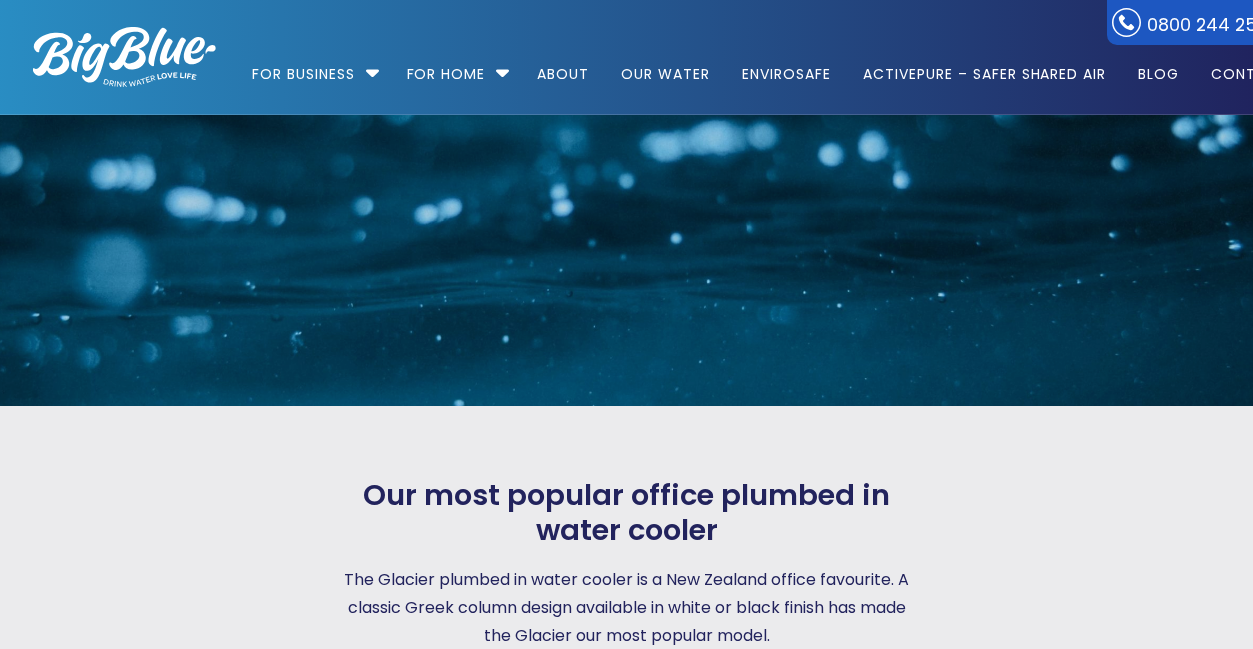 scroll, scrollTop: 0, scrollLeft: 0, axis: both 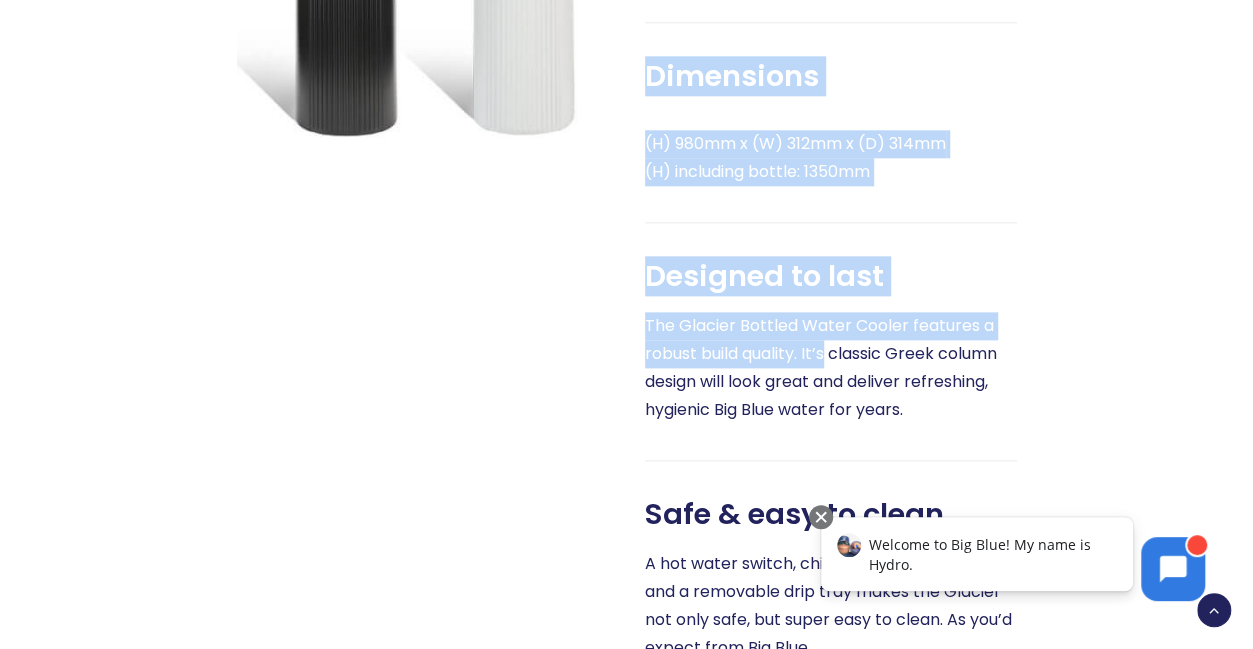 drag, startPoint x: 643, startPoint y: 331, endPoint x: 828, endPoint y: 347, distance: 185.6906 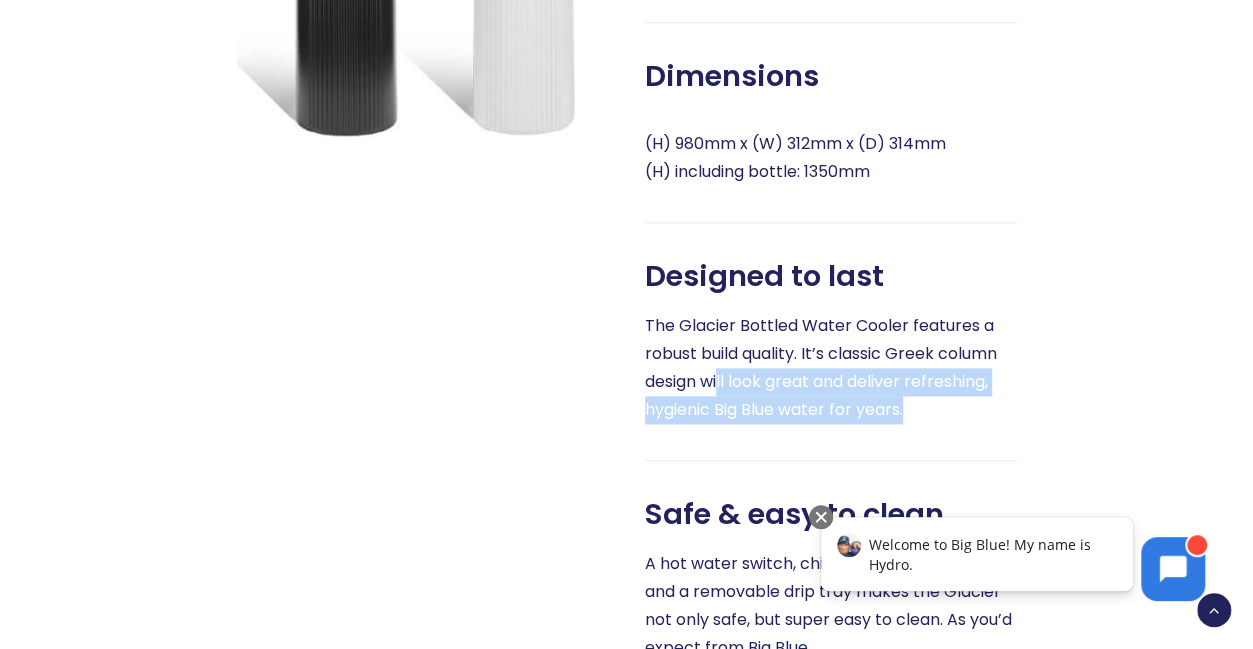 drag, startPoint x: 893, startPoint y: 398, endPoint x: 720, endPoint y: 366, distance: 175.93465 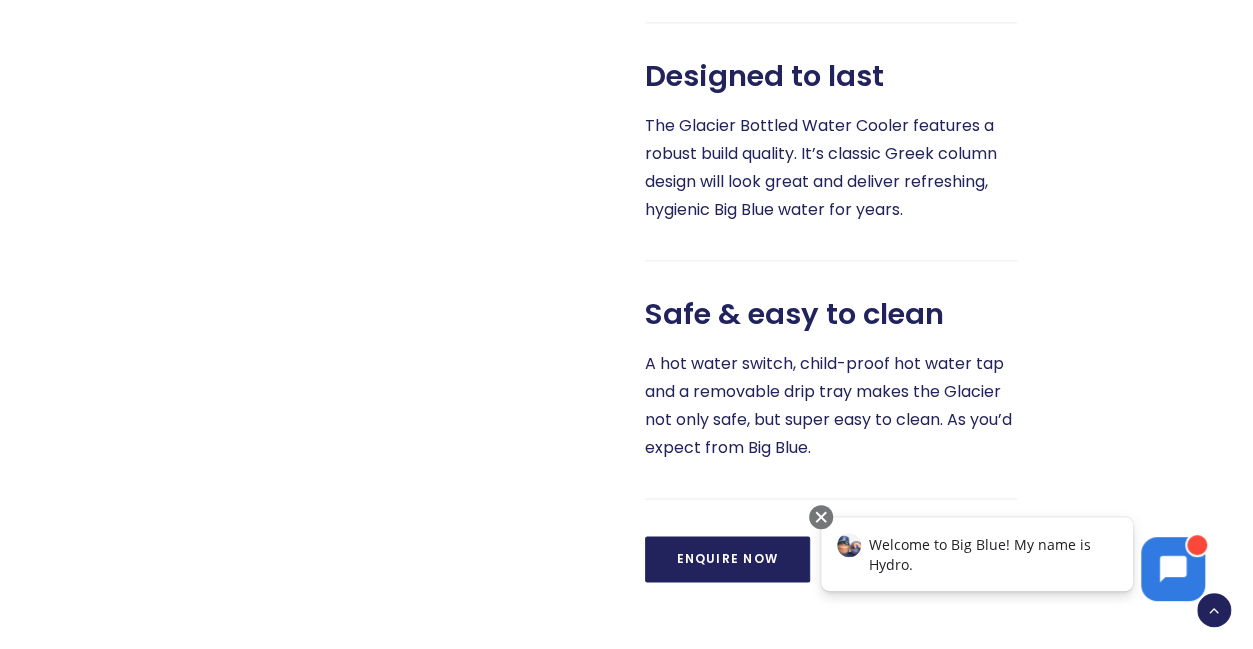 scroll, scrollTop: 1400, scrollLeft: 0, axis: vertical 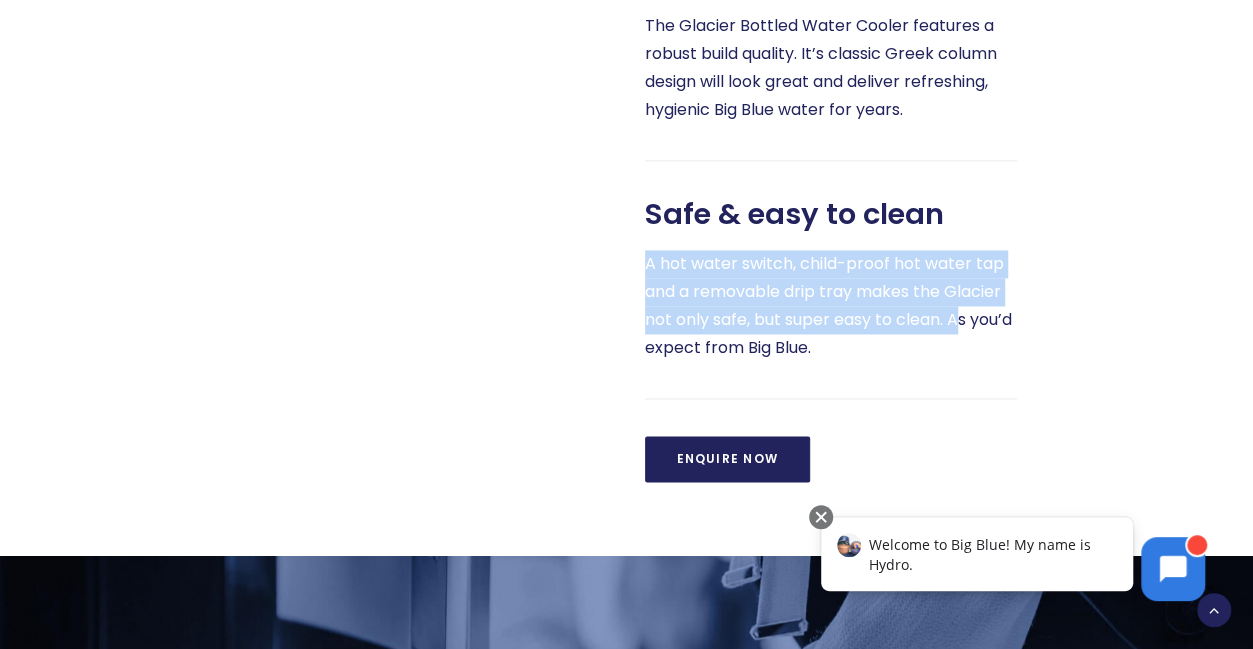 drag, startPoint x: 644, startPoint y: 257, endPoint x: 929, endPoint y: 333, distance: 294.95932 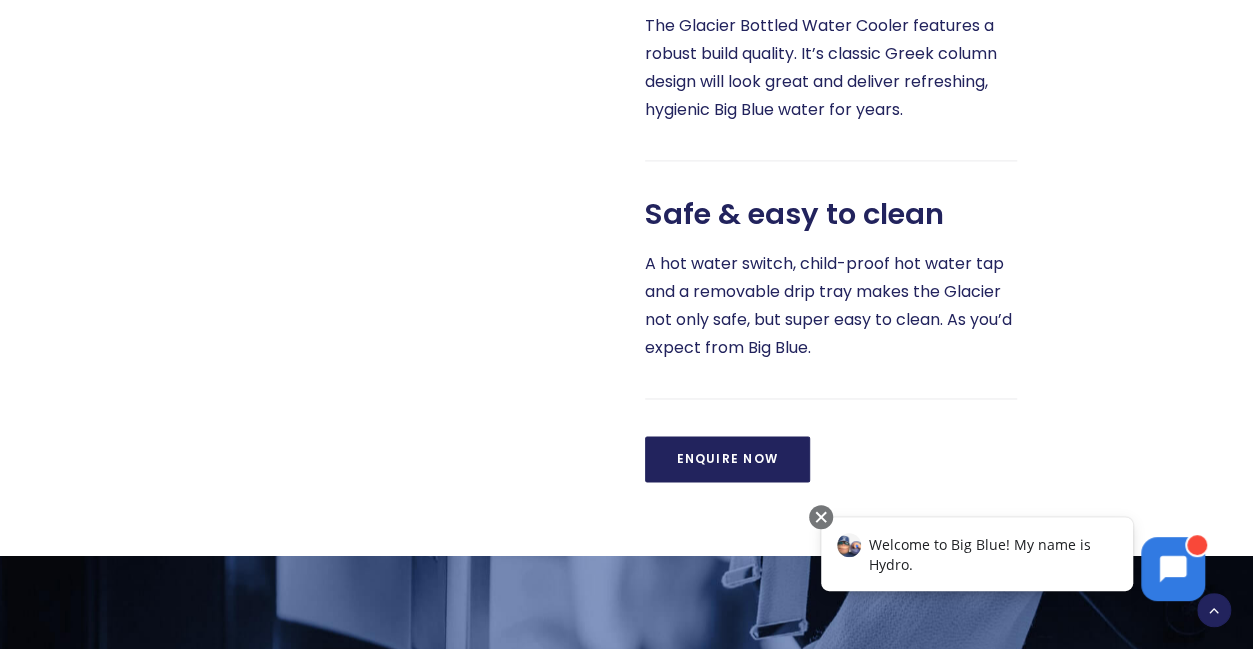 click on "A hot water switch, child-proof hot water tap and a removable drip tray makes the Glacier not only safe, but super easy to clean. As you’d expect from Big Blue." at bounding box center (831, 306) 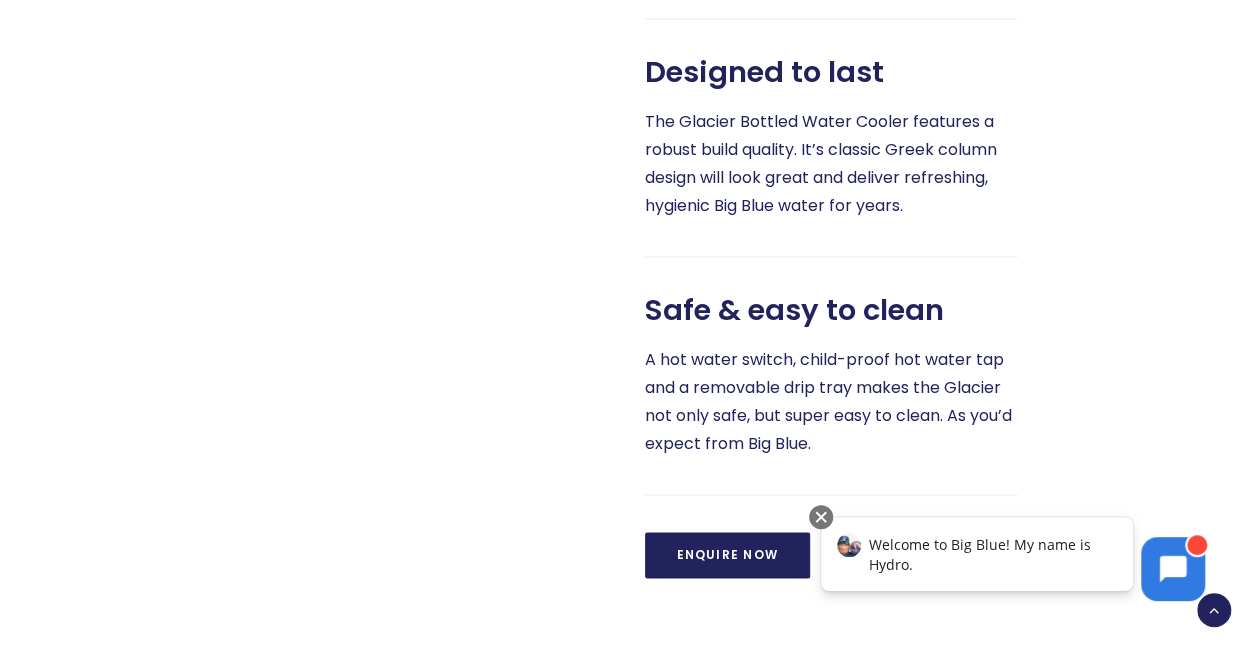 scroll, scrollTop: 1300, scrollLeft: 0, axis: vertical 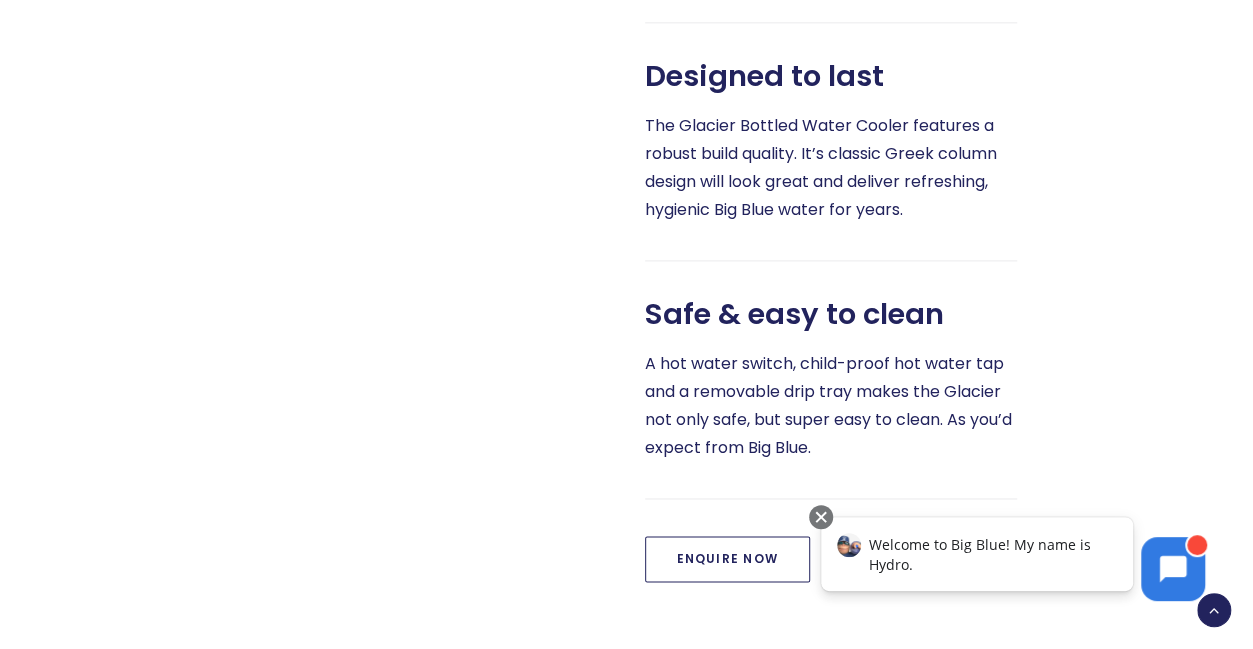 click on "Enquire Now" at bounding box center [727, 559] 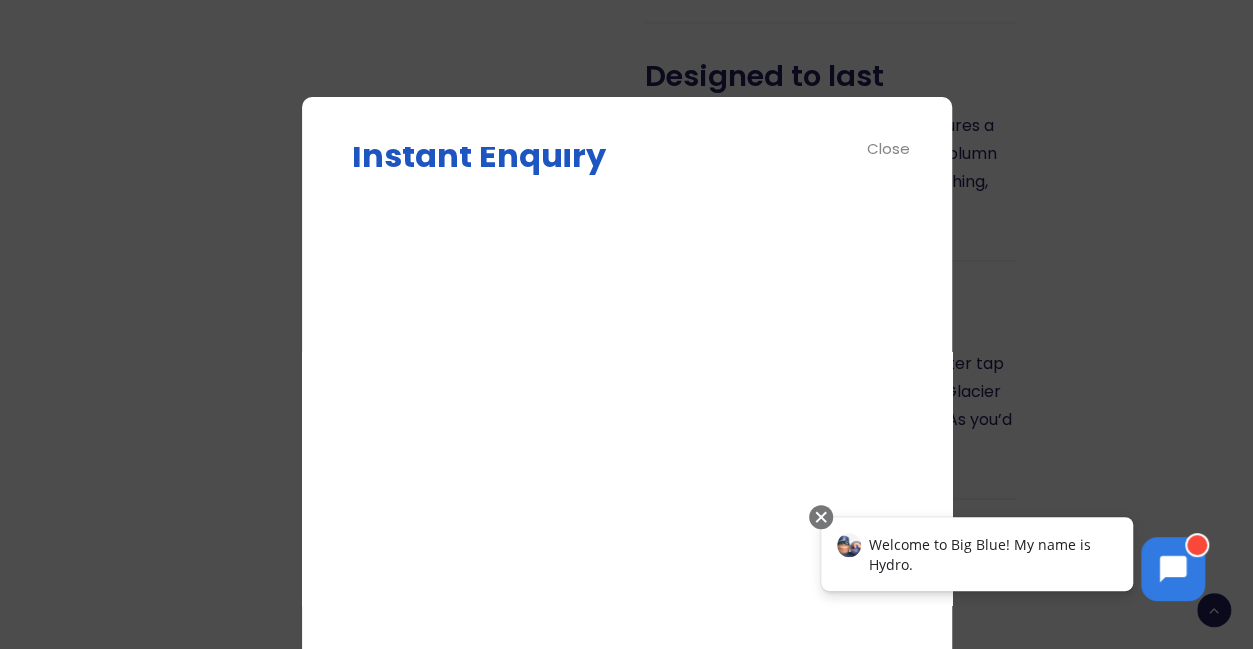 scroll, scrollTop: 0, scrollLeft: 0, axis: both 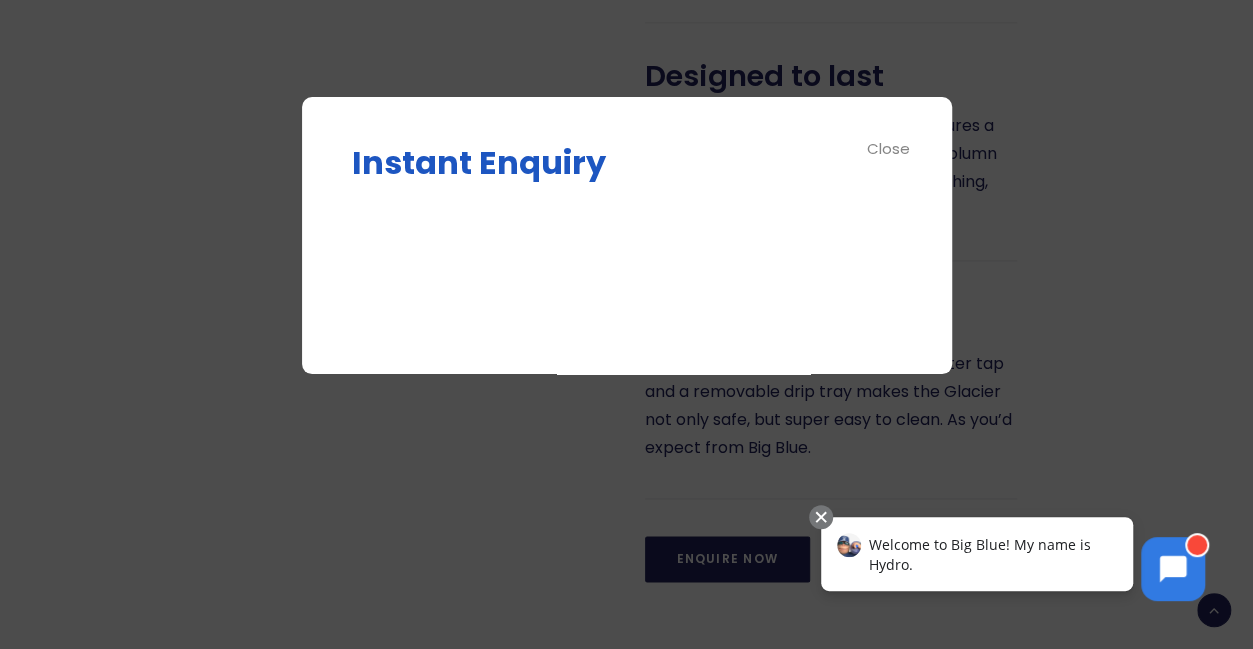 click on "Close" at bounding box center [889, 148] 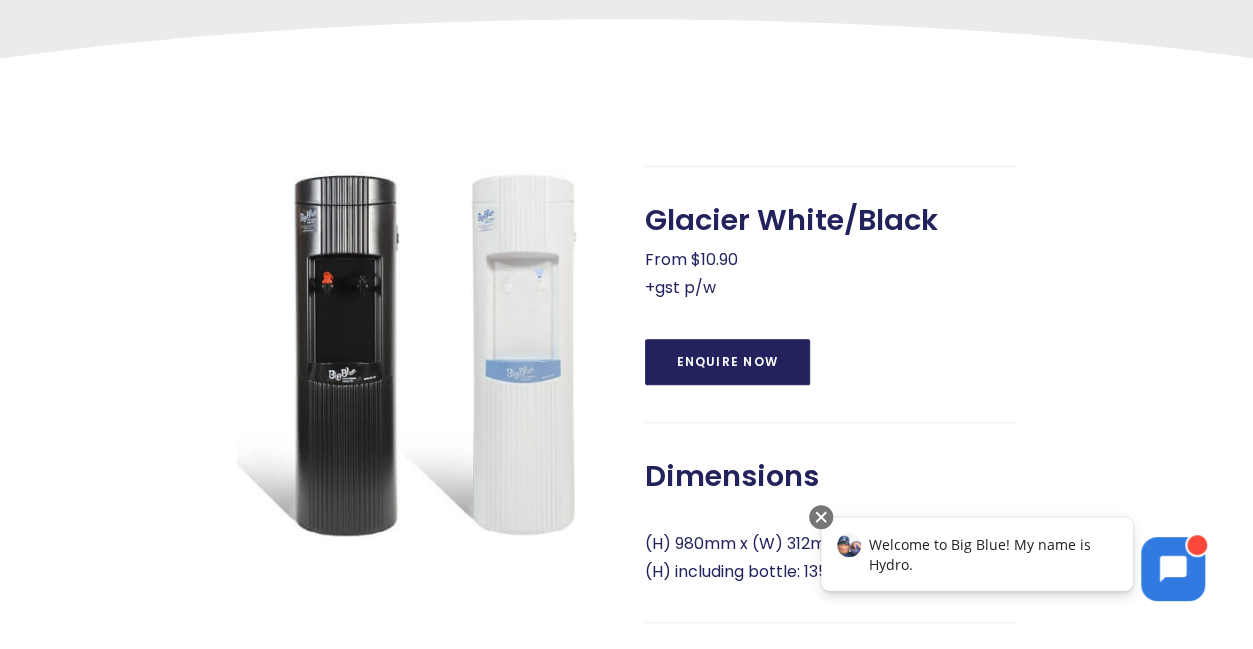 scroll, scrollTop: 400, scrollLeft: 0, axis: vertical 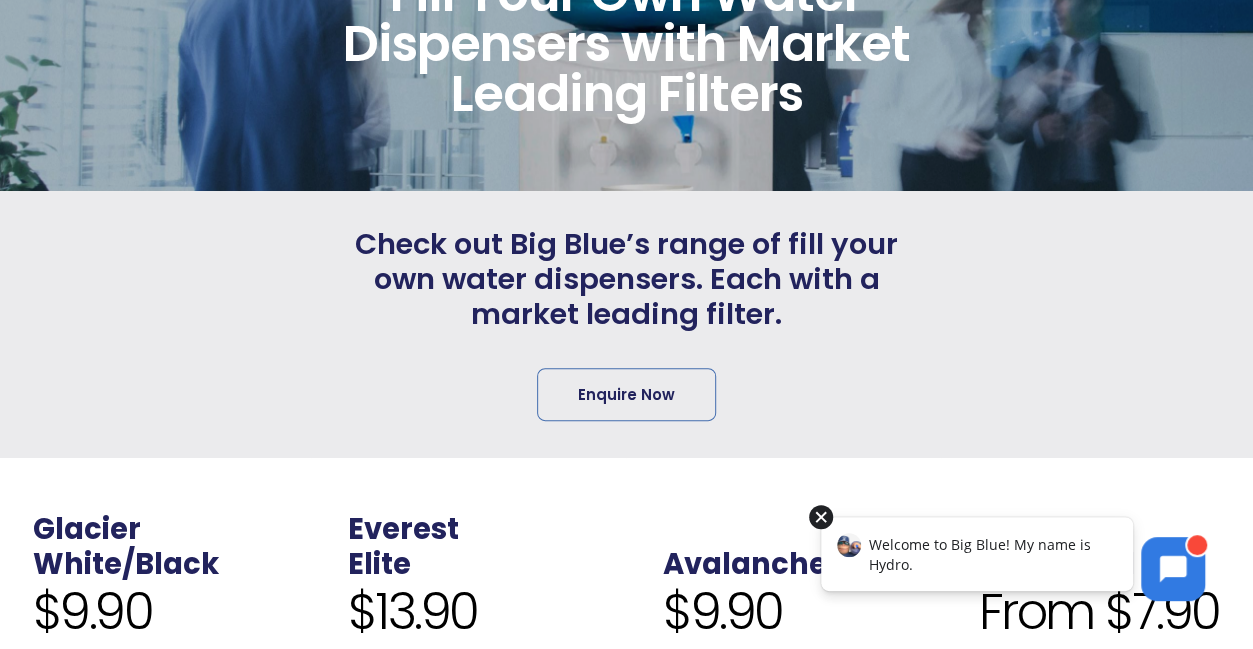 click at bounding box center (821, 517) 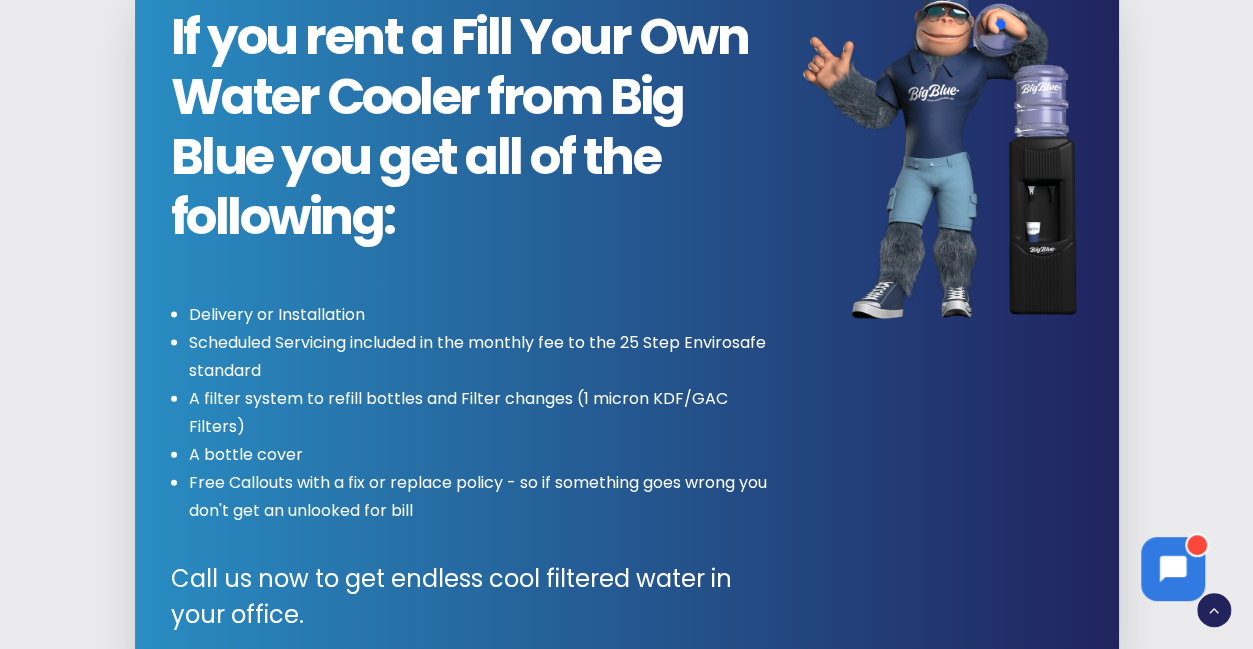 scroll, scrollTop: 2100, scrollLeft: 0, axis: vertical 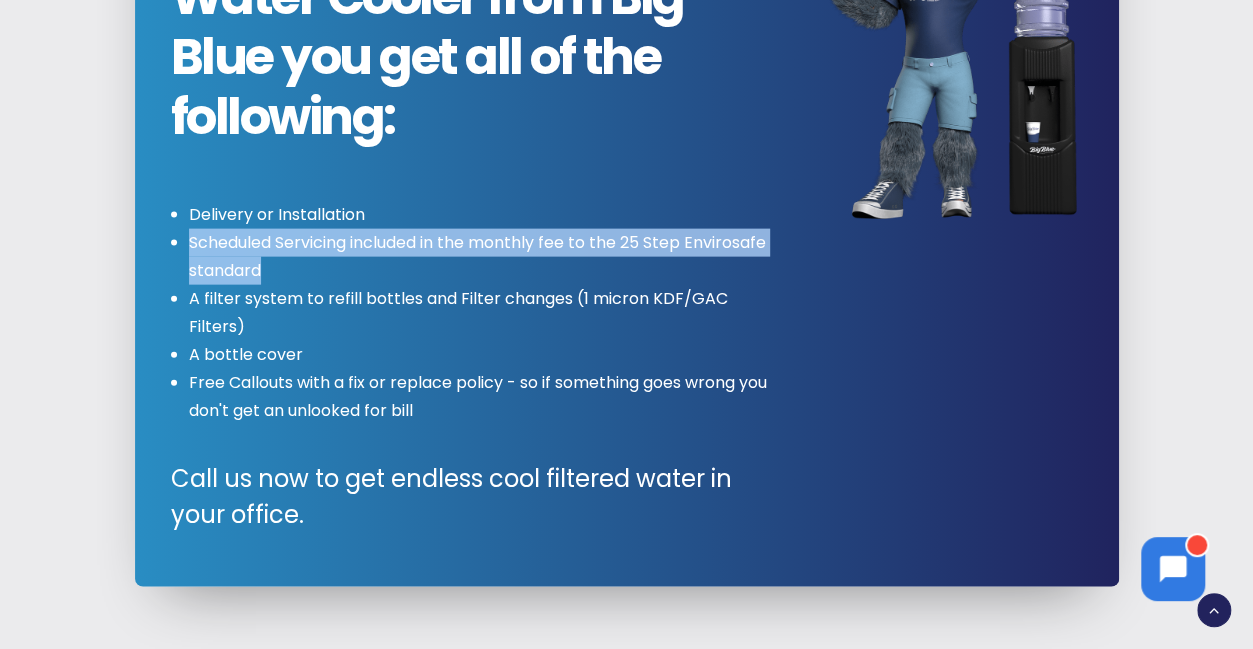 drag, startPoint x: 190, startPoint y: 298, endPoint x: 333, endPoint y: 351, distance: 152.50574 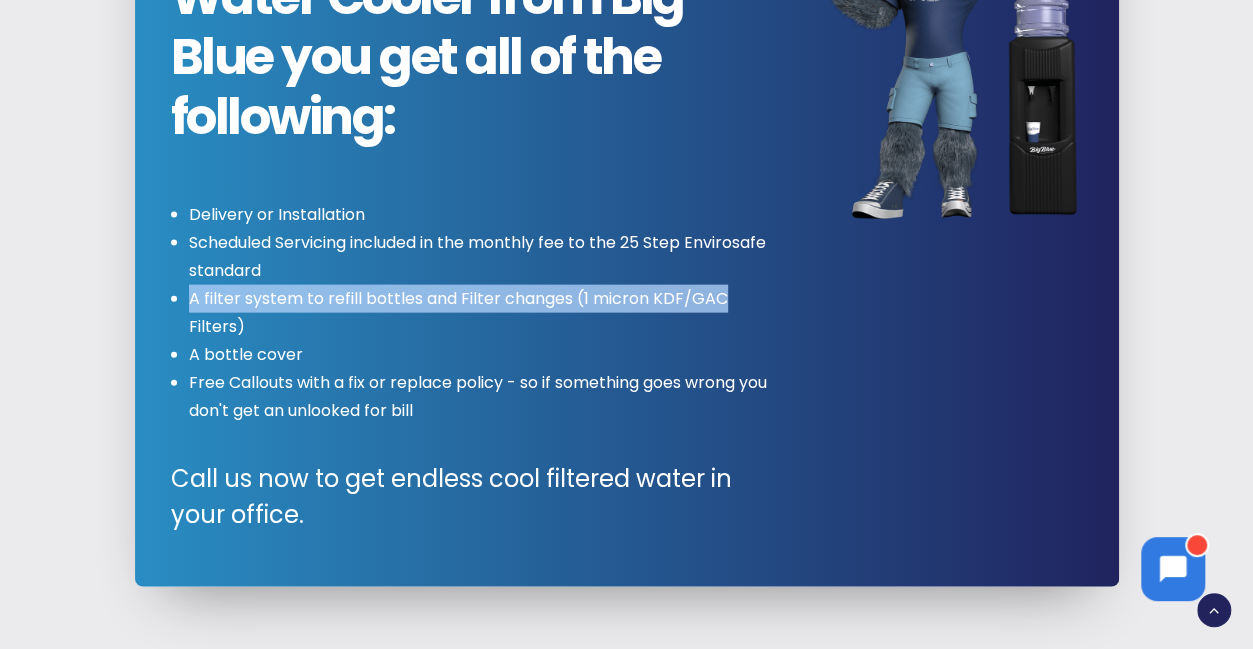 drag, startPoint x: 188, startPoint y: 355, endPoint x: 729, endPoint y: 365, distance: 541.0924 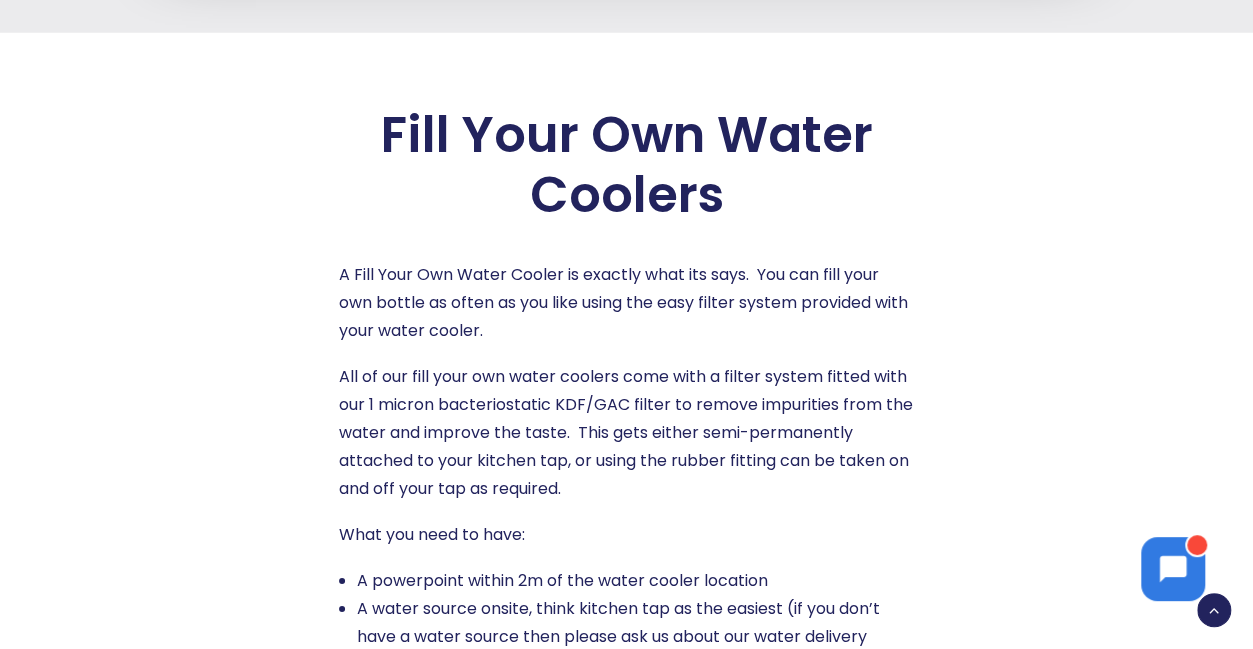 scroll, scrollTop: 2800, scrollLeft: 0, axis: vertical 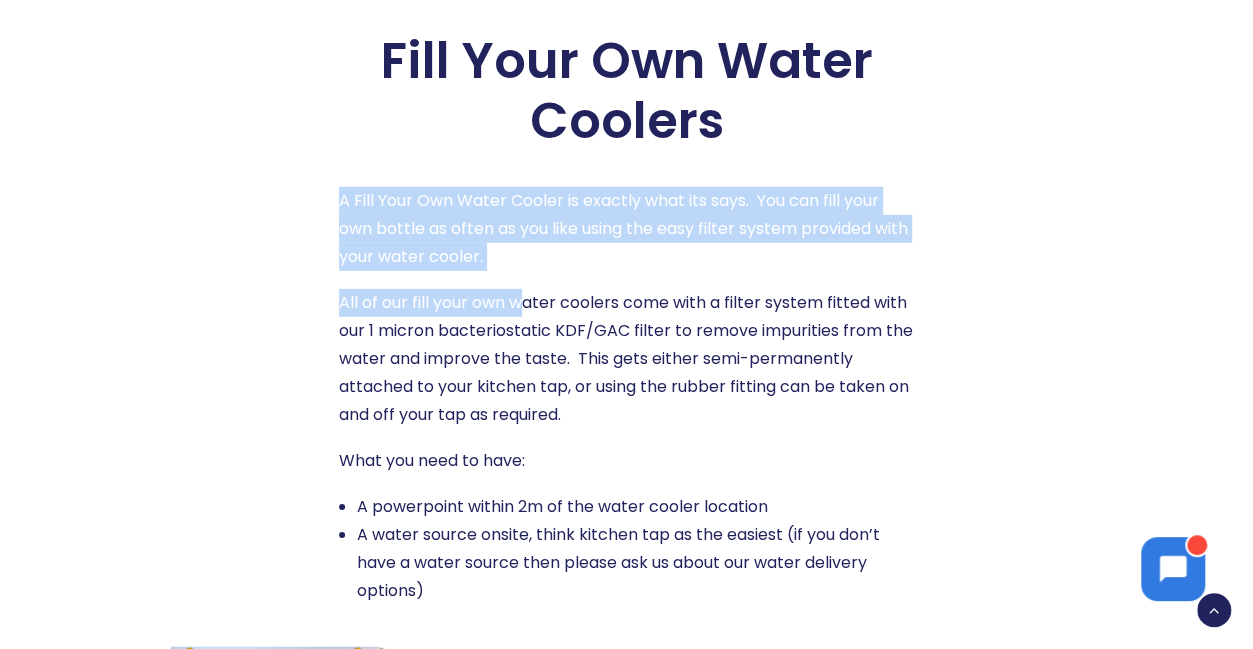 drag, startPoint x: 341, startPoint y: 255, endPoint x: 518, endPoint y: 336, distance: 194.65353 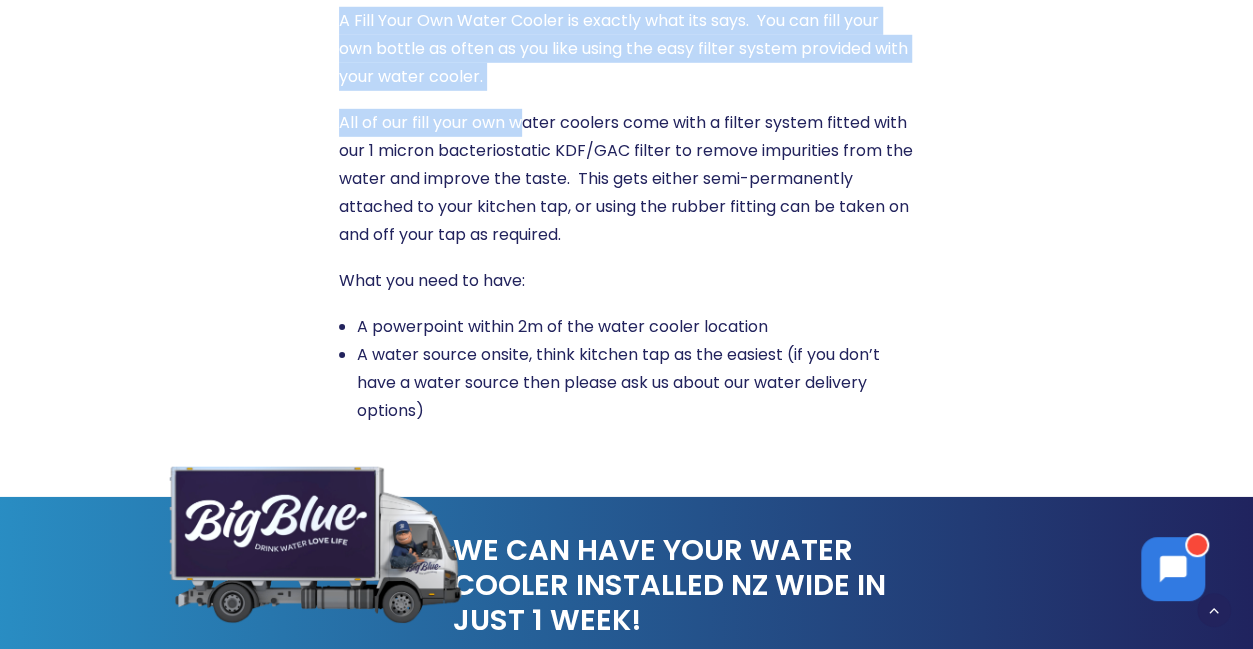 scroll, scrollTop: 3000, scrollLeft: 0, axis: vertical 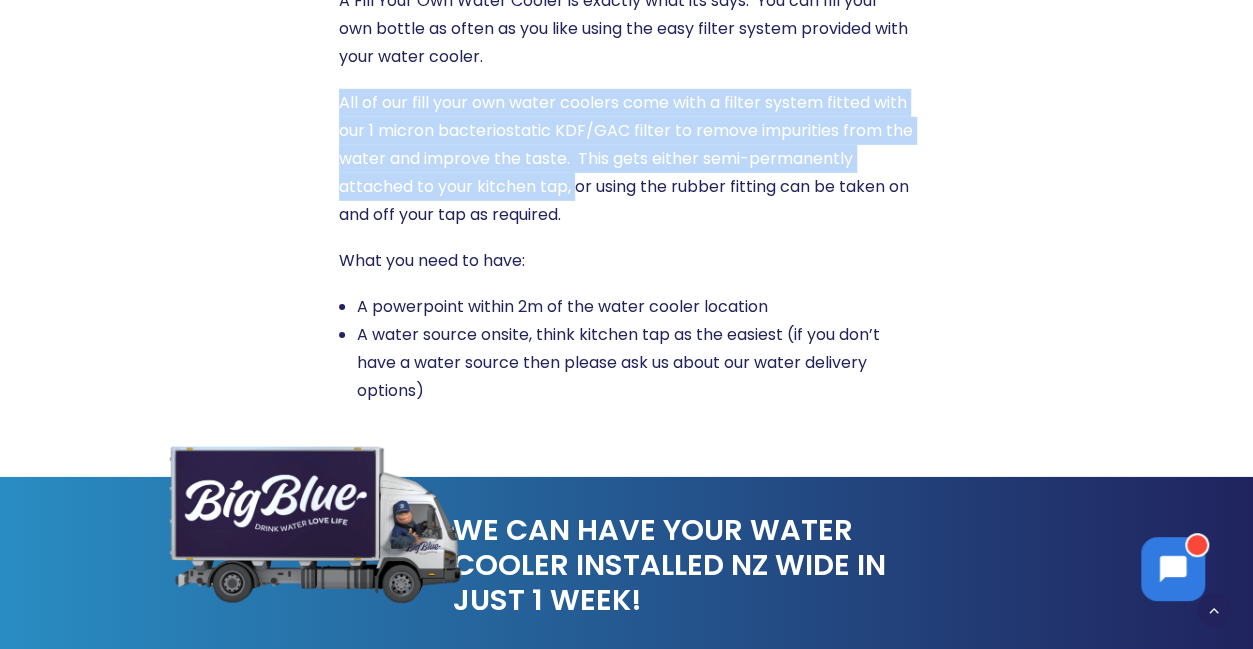 drag, startPoint x: 576, startPoint y: 259, endPoint x: 338, endPoint y: 156, distance: 259.33185 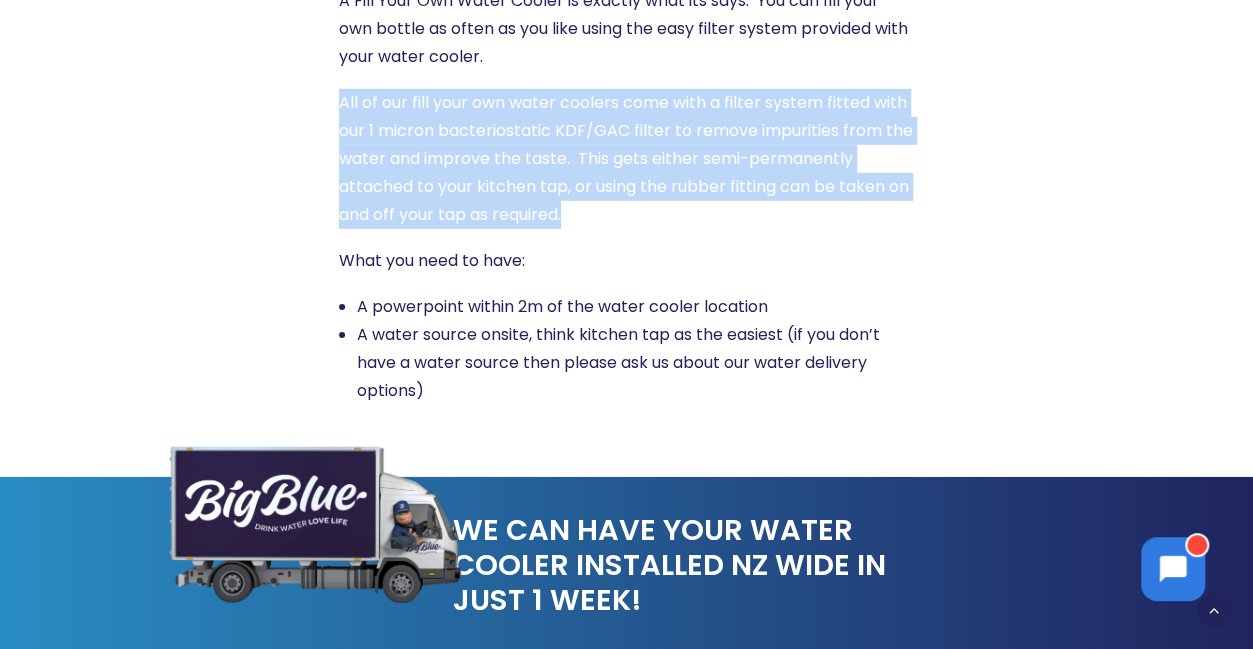 drag, startPoint x: 338, startPoint y: 156, endPoint x: 562, endPoint y: 275, distance: 253.6474 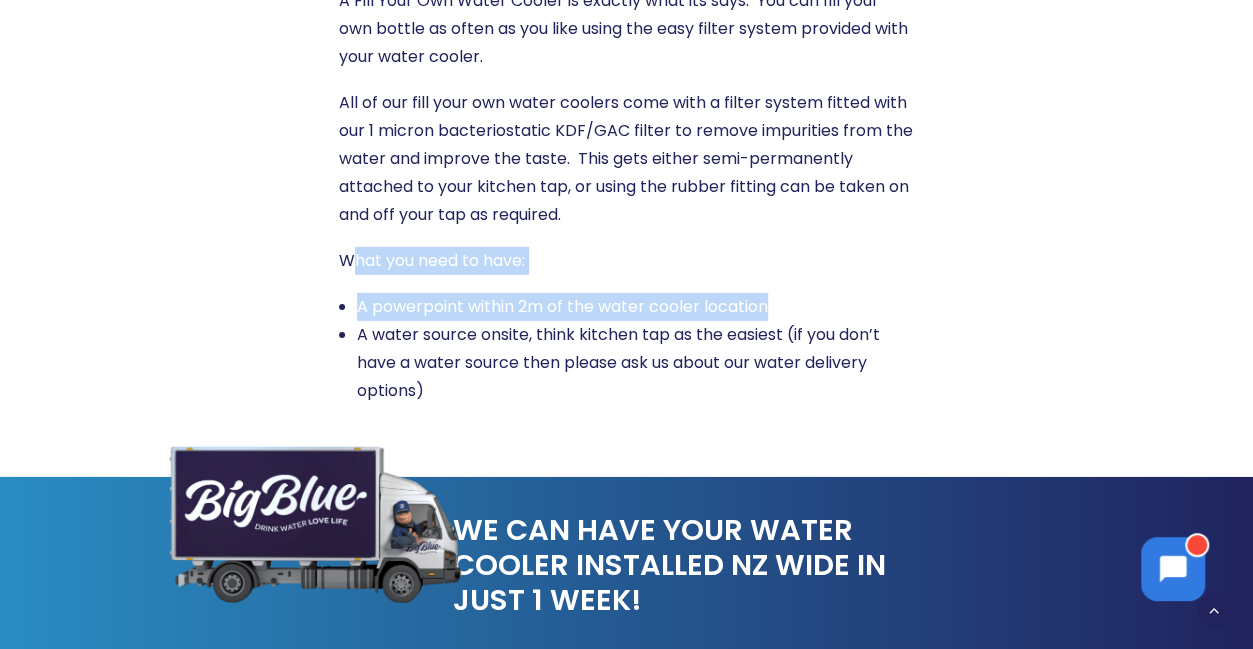 drag, startPoint x: 351, startPoint y: 321, endPoint x: 800, endPoint y: 370, distance: 451.6658 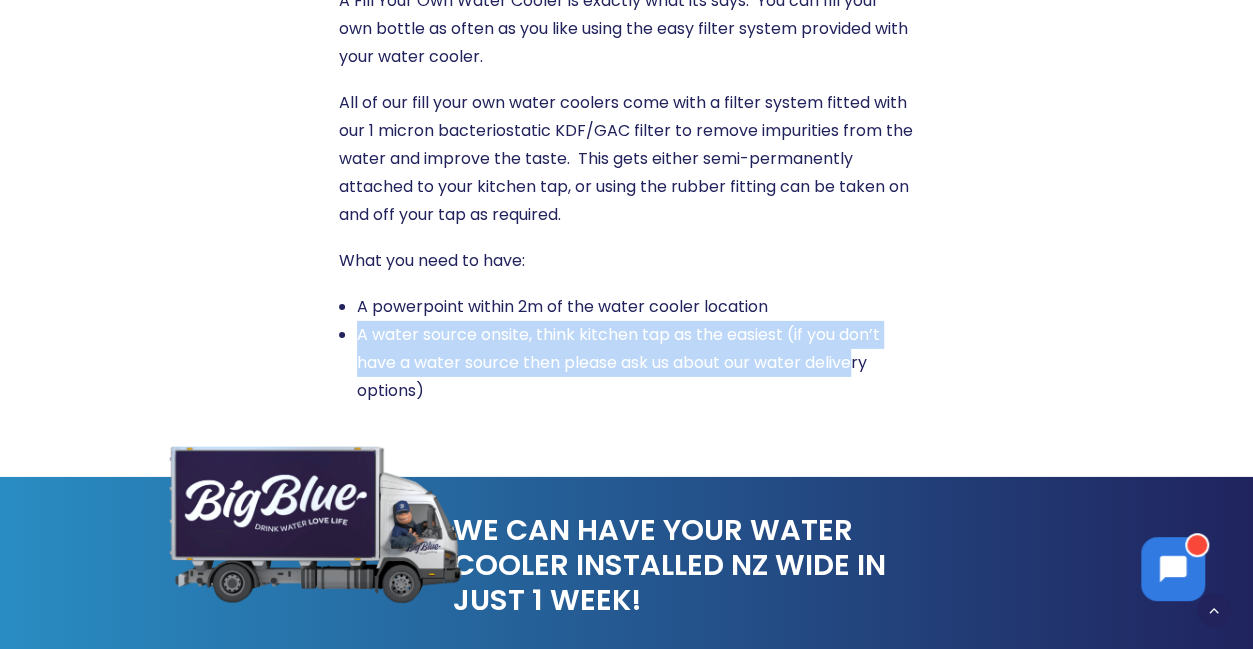 drag, startPoint x: 358, startPoint y: 391, endPoint x: 870, endPoint y: 412, distance: 512.4305 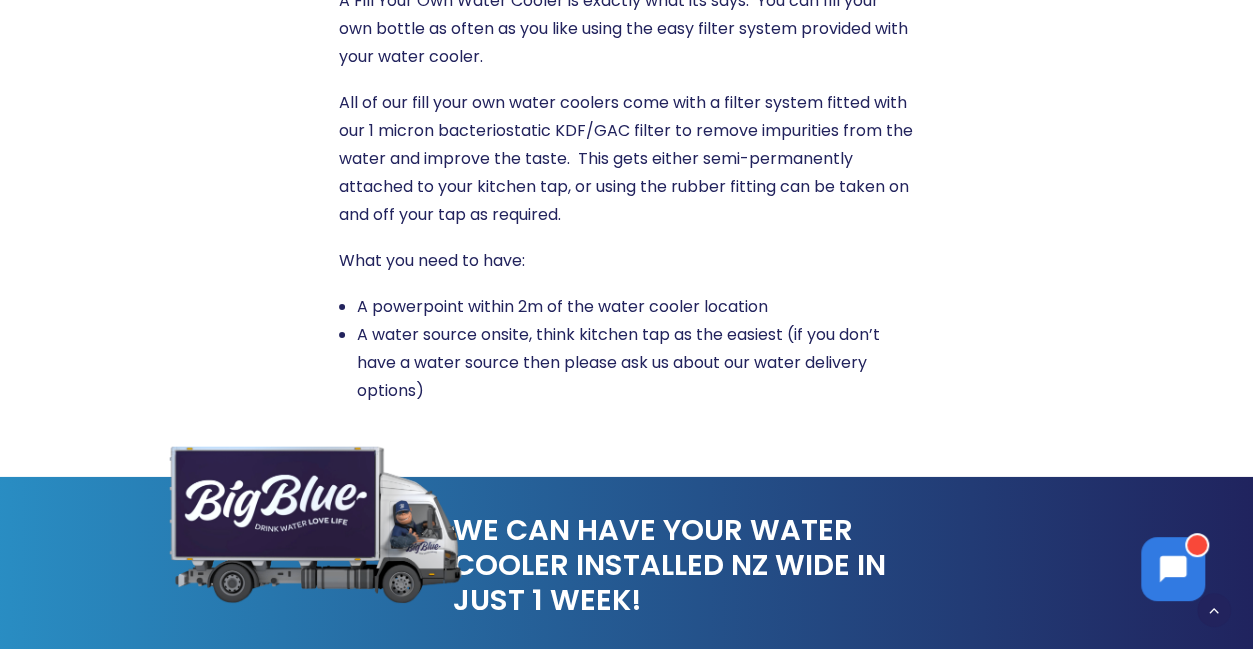 click on "A water source onsite, think kitchen tap as the easiest (if you don’t have a water source then please ask us about our water delivery options)" at bounding box center [636, 363] 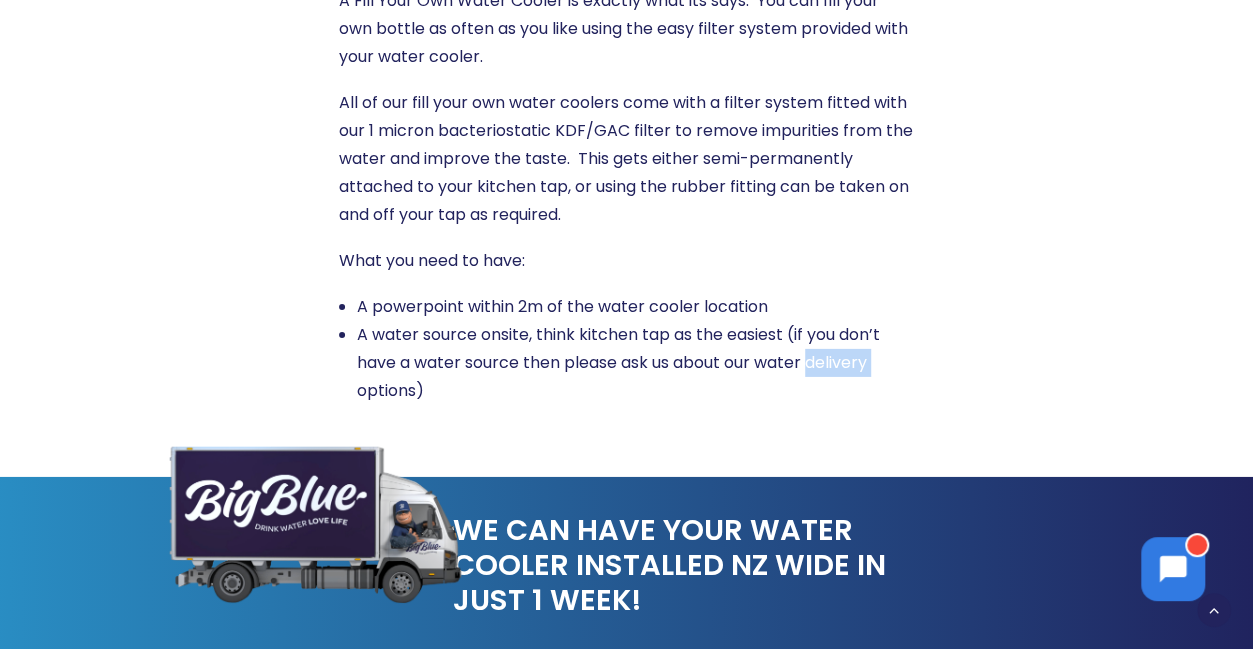 click on "A water source onsite, think kitchen tap as the easiest (if you don’t have a water source then please ask us about our water delivery options)" at bounding box center [636, 363] 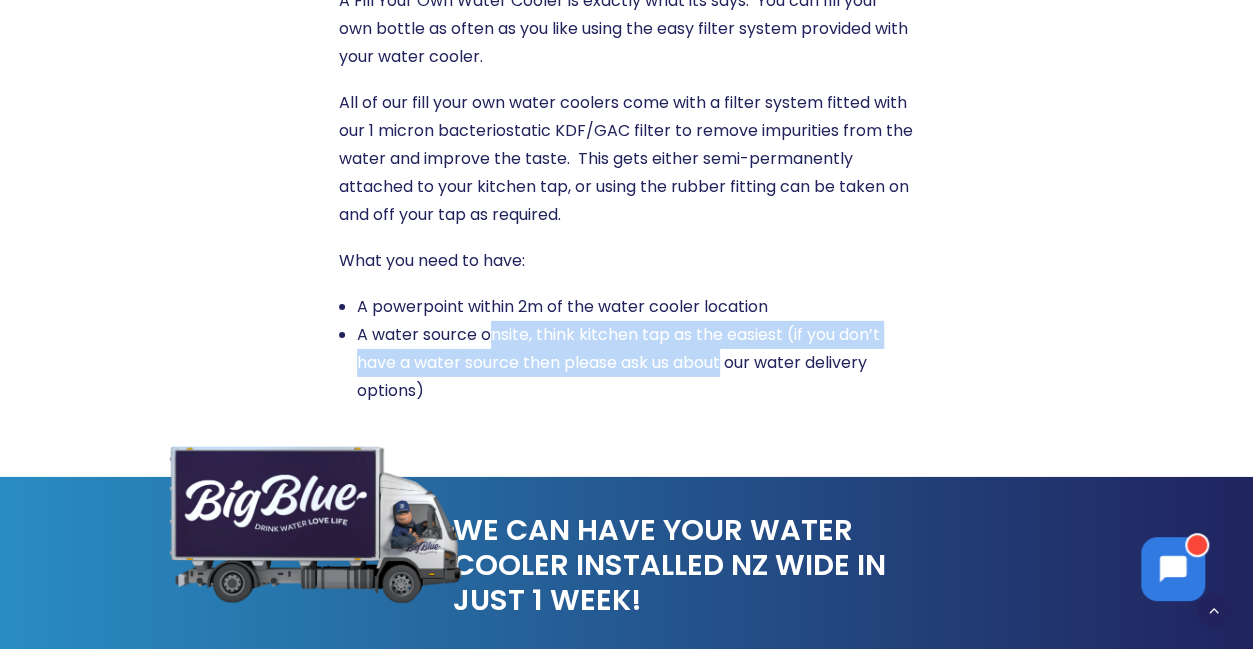 drag, startPoint x: 723, startPoint y: 432, endPoint x: 492, endPoint y: 387, distance: 235.3423 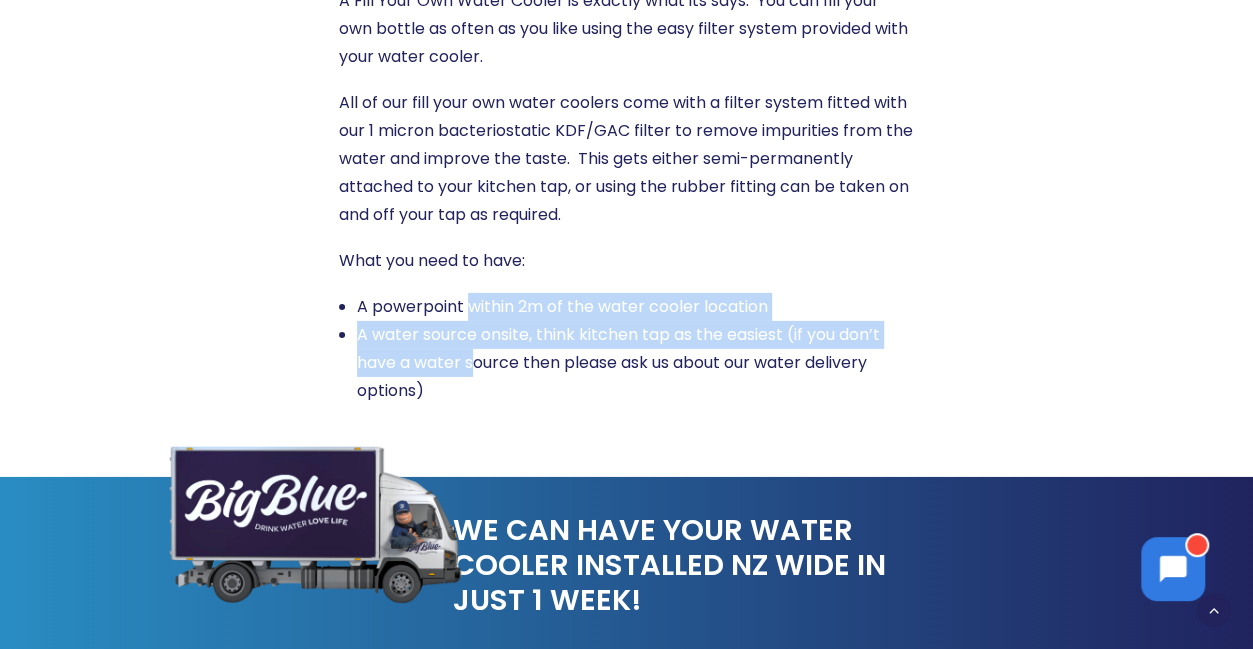 drag, startPoint x: 472, startPoint y: 424, endPoint x: 470, endPoint y: 356, distance: 68.0294 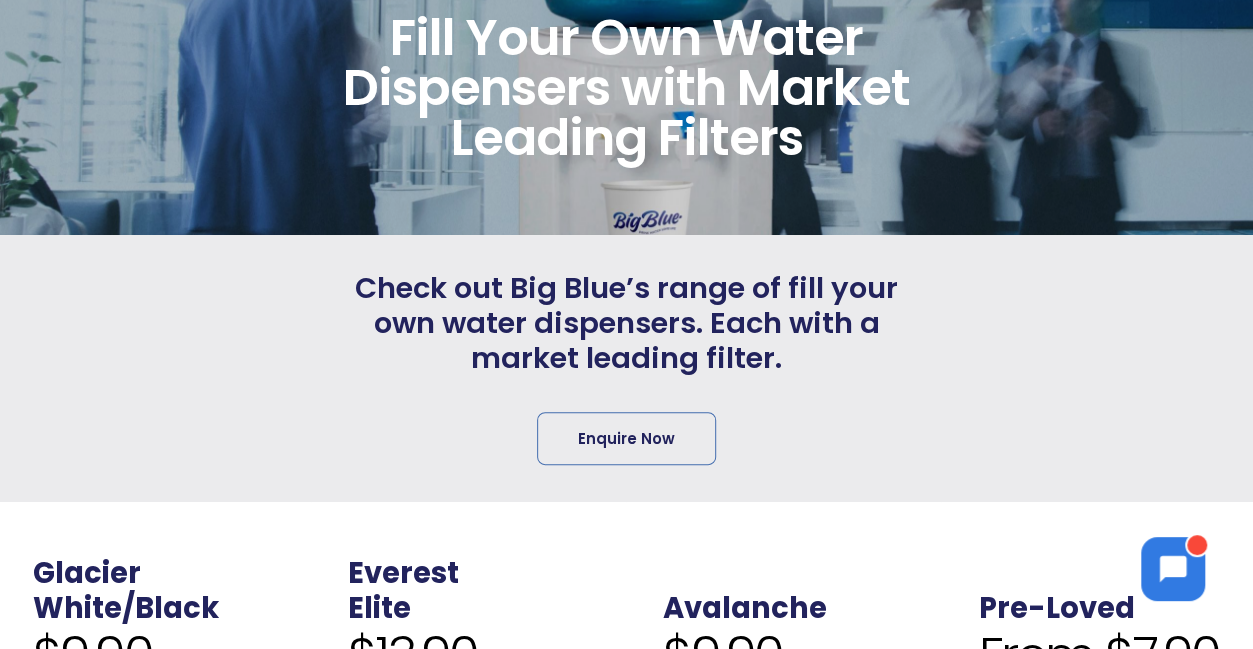 scroll, scrollTop: 0, scrollLeft: 0, axis: both 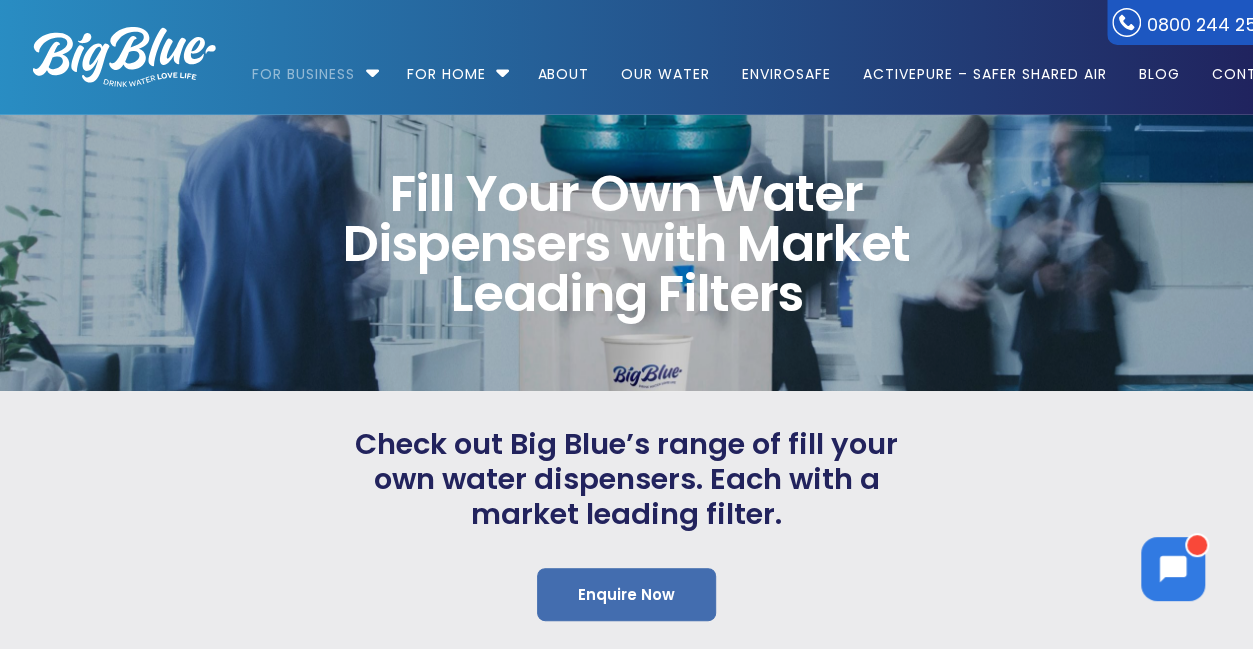 click on "Enquire Now" at bounding box center [626, 594] 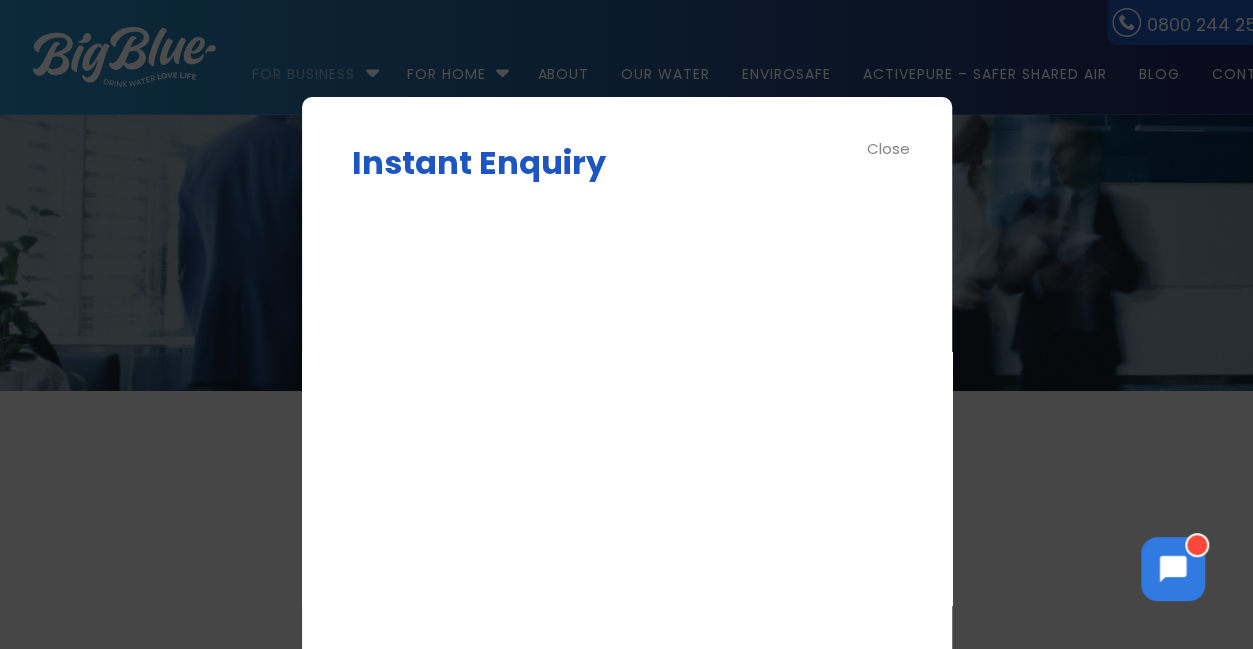 click at bounding box center [626, 324] 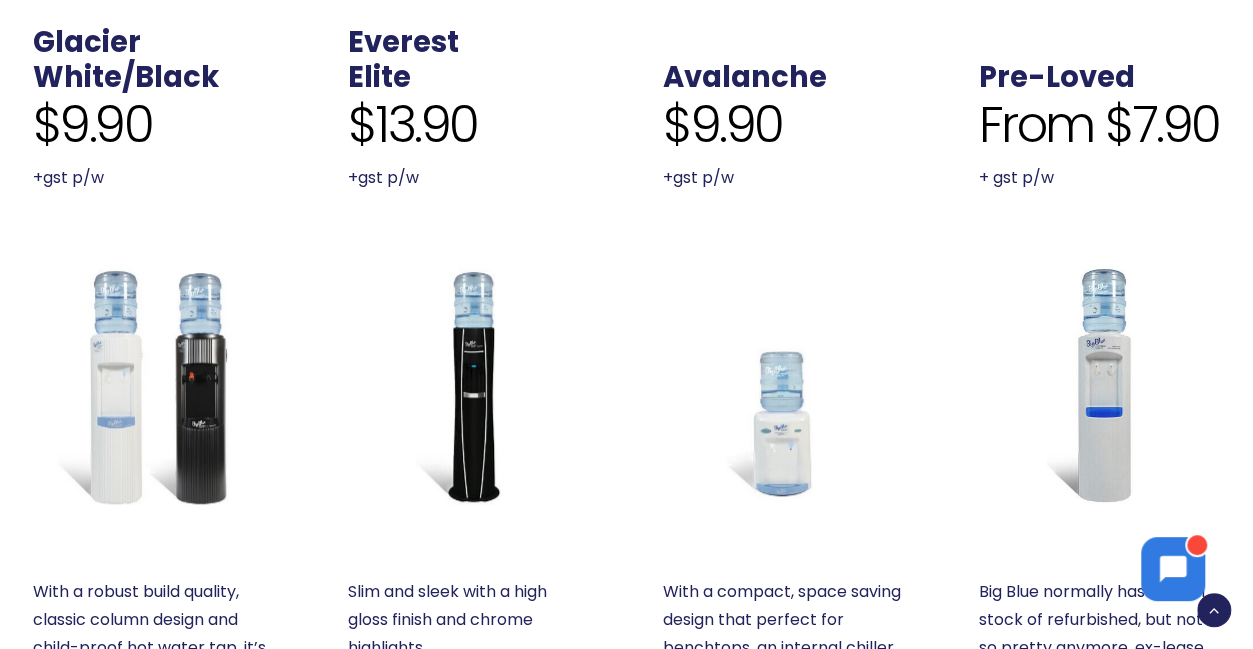 scroll, scrollTop: 700, scrollLeft: 0, axis: vertical 